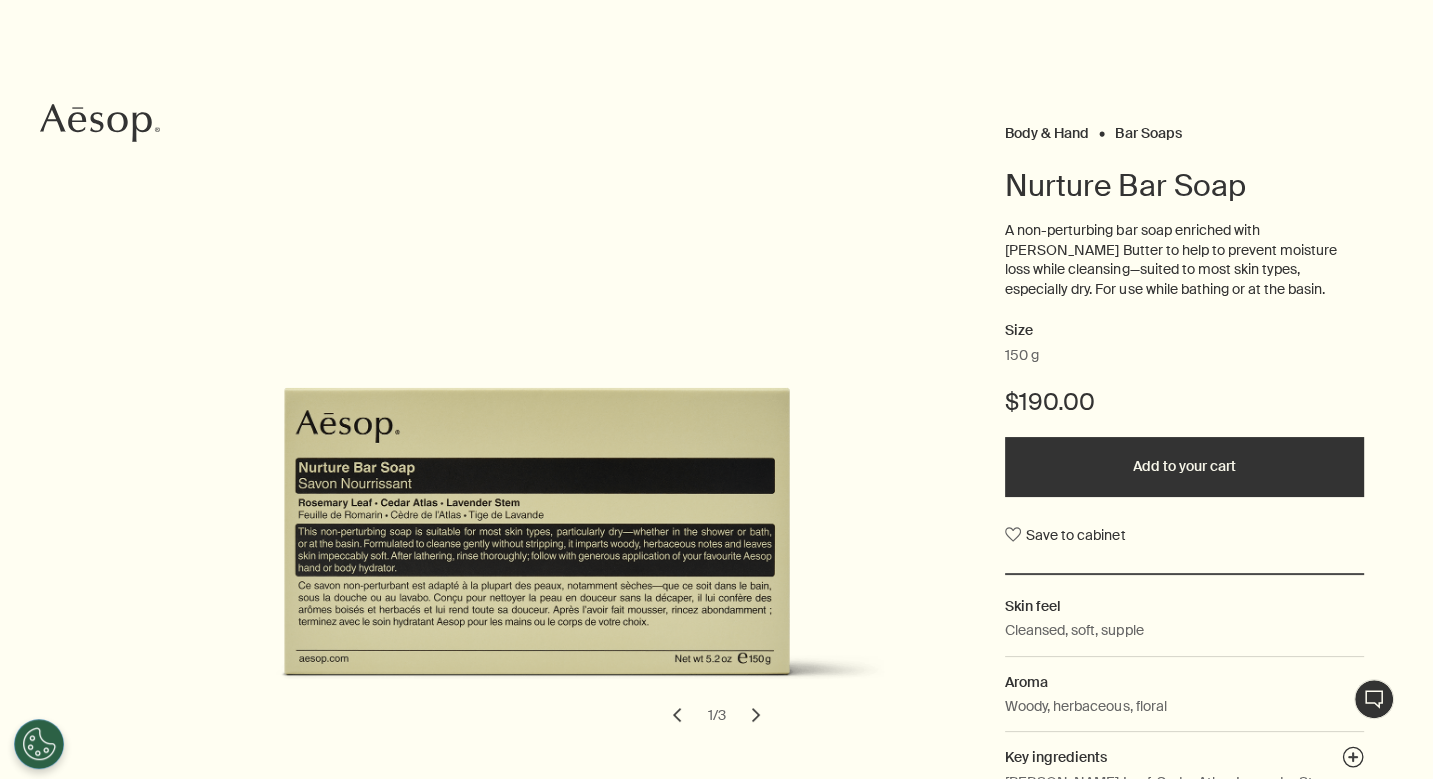 scroll, scrollTop: 124, scrollLeft: 0, axis: vertical 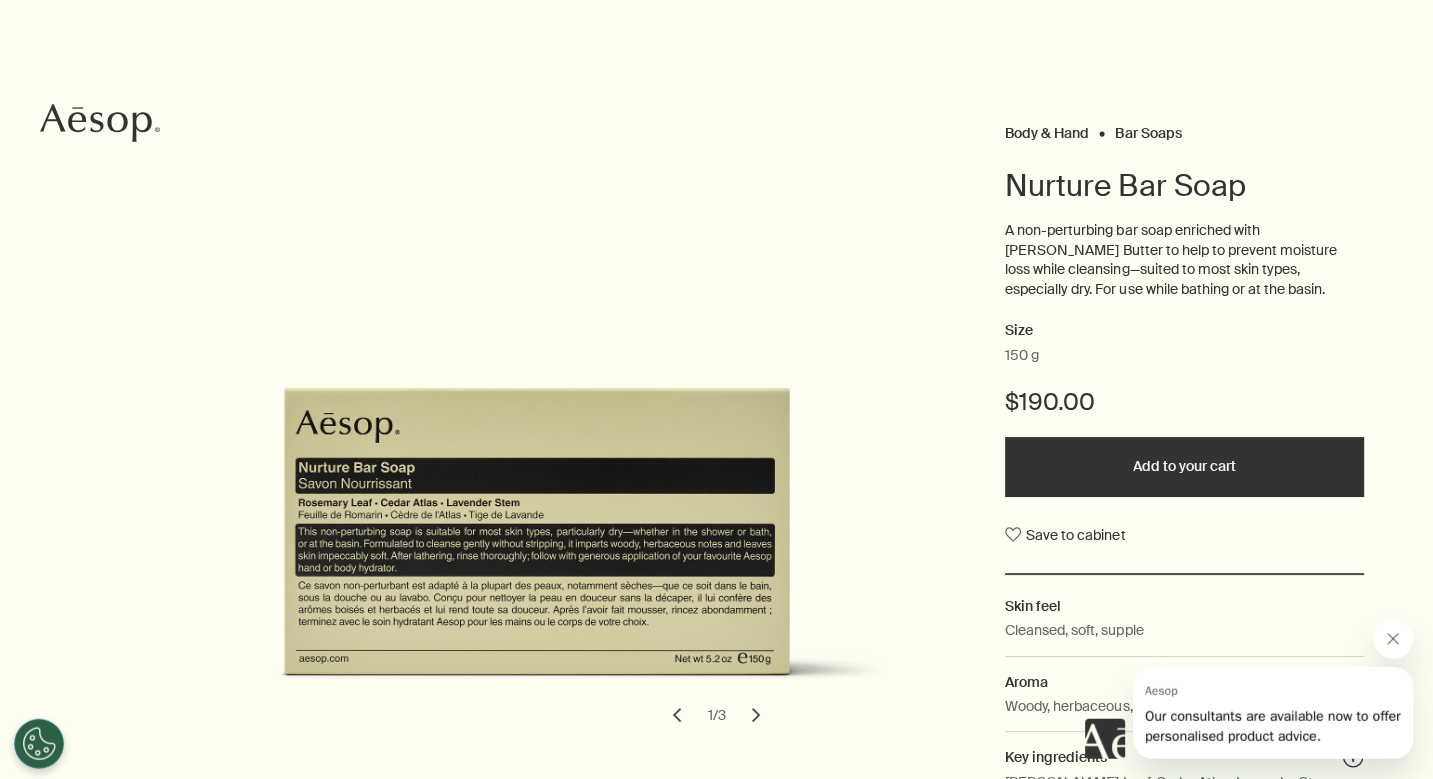click at bounding box center [1393, 638] 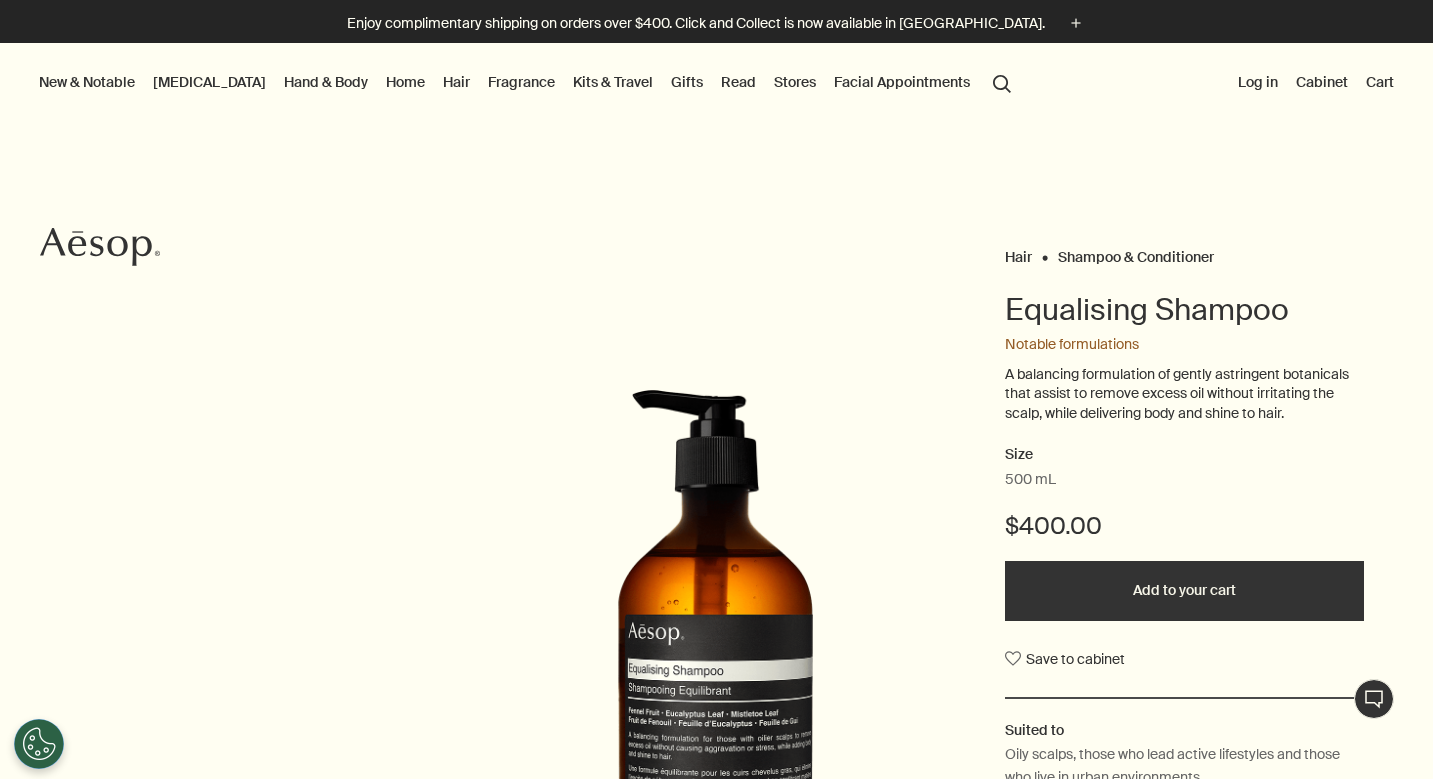 scroll, scrollTop: 0, scrollLeft: 0, axis: both 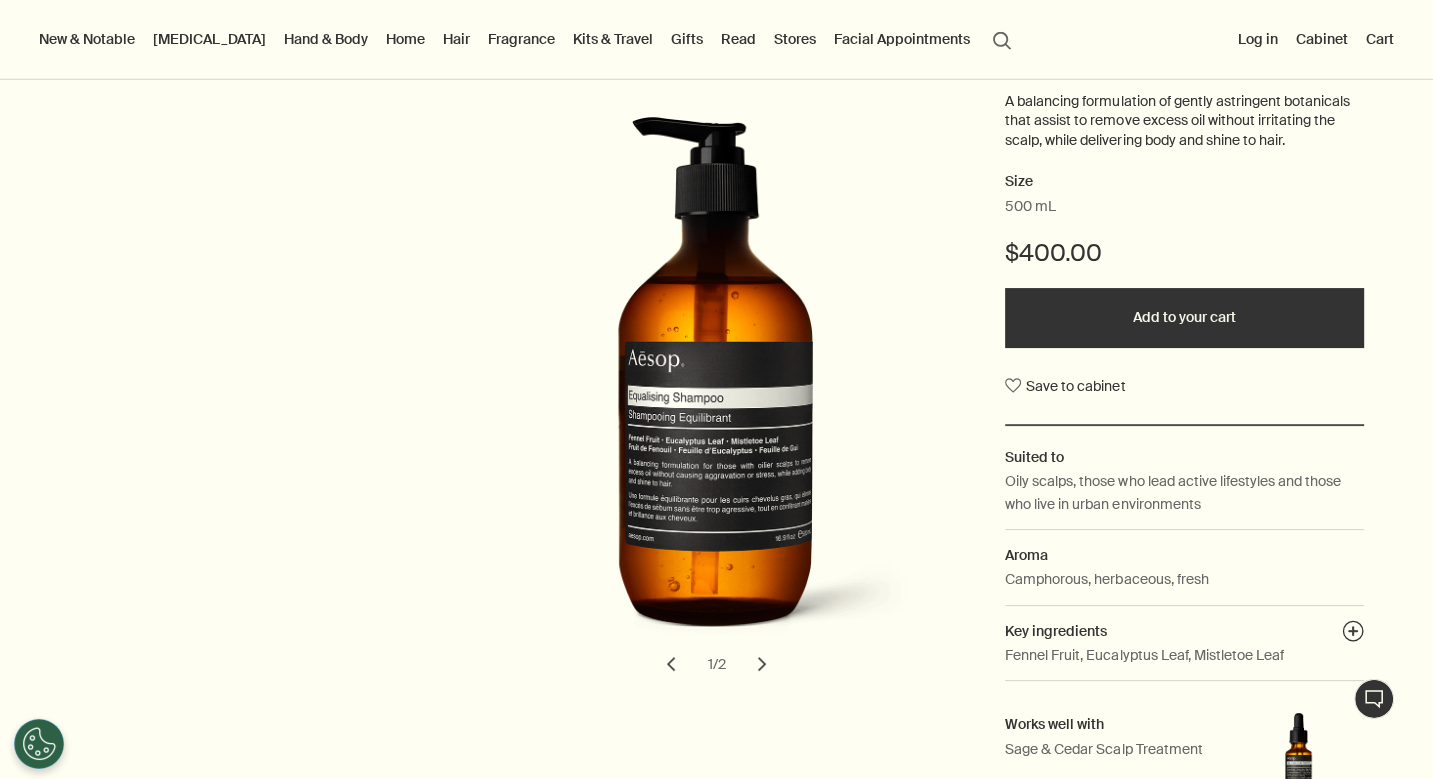 click on "Home" at bounding box center (405, 39) 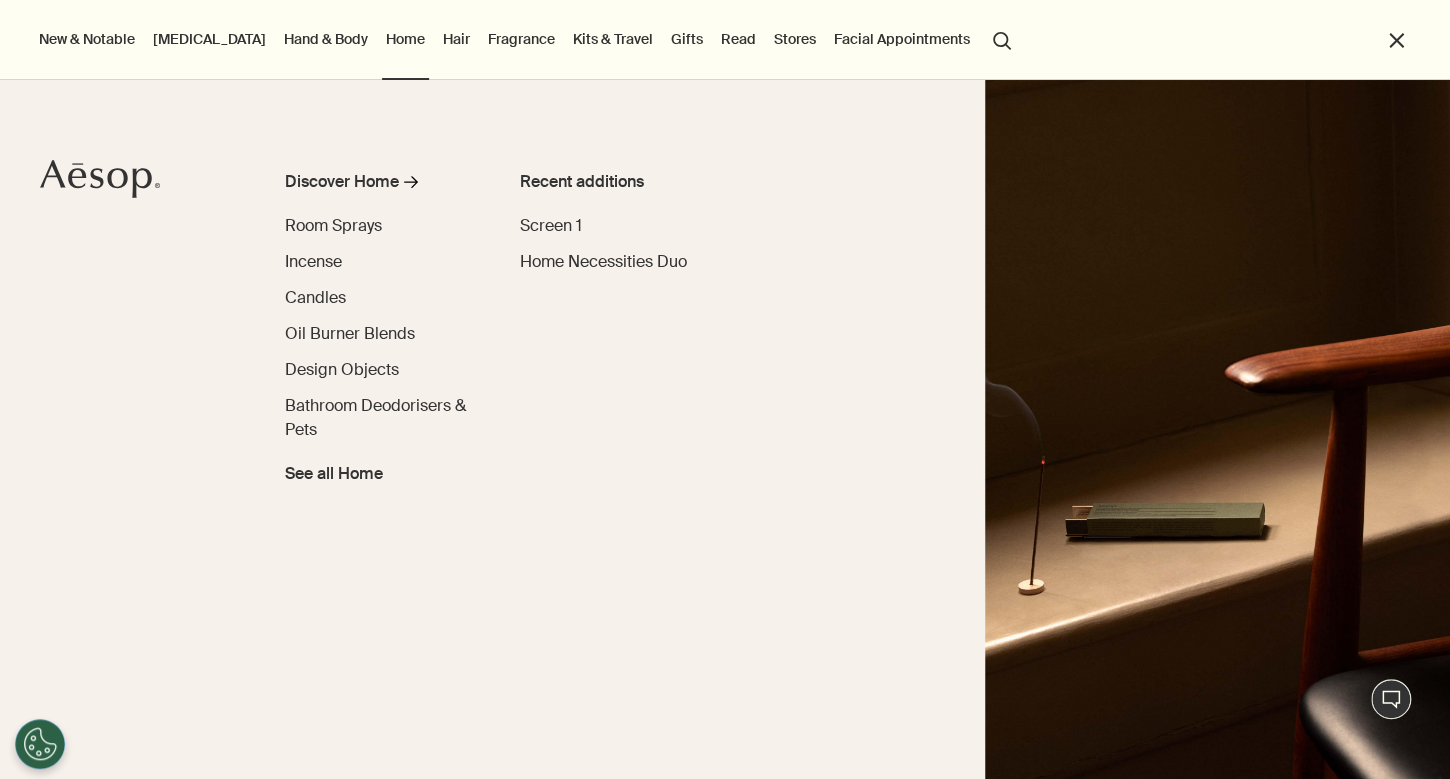 click on "Hair" at bounding box center [456, 39] 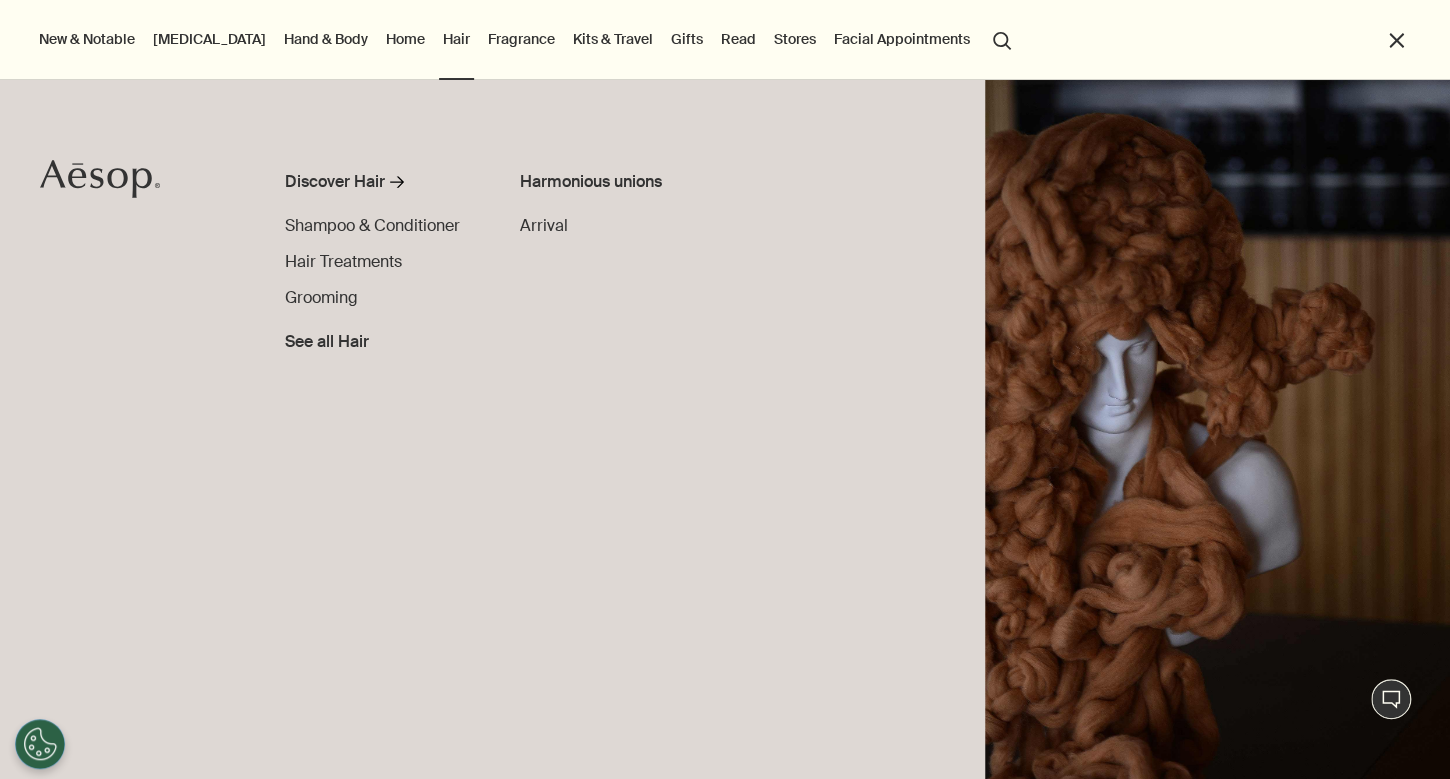 click on "Hand & Body" at bounding box center (326, 39) 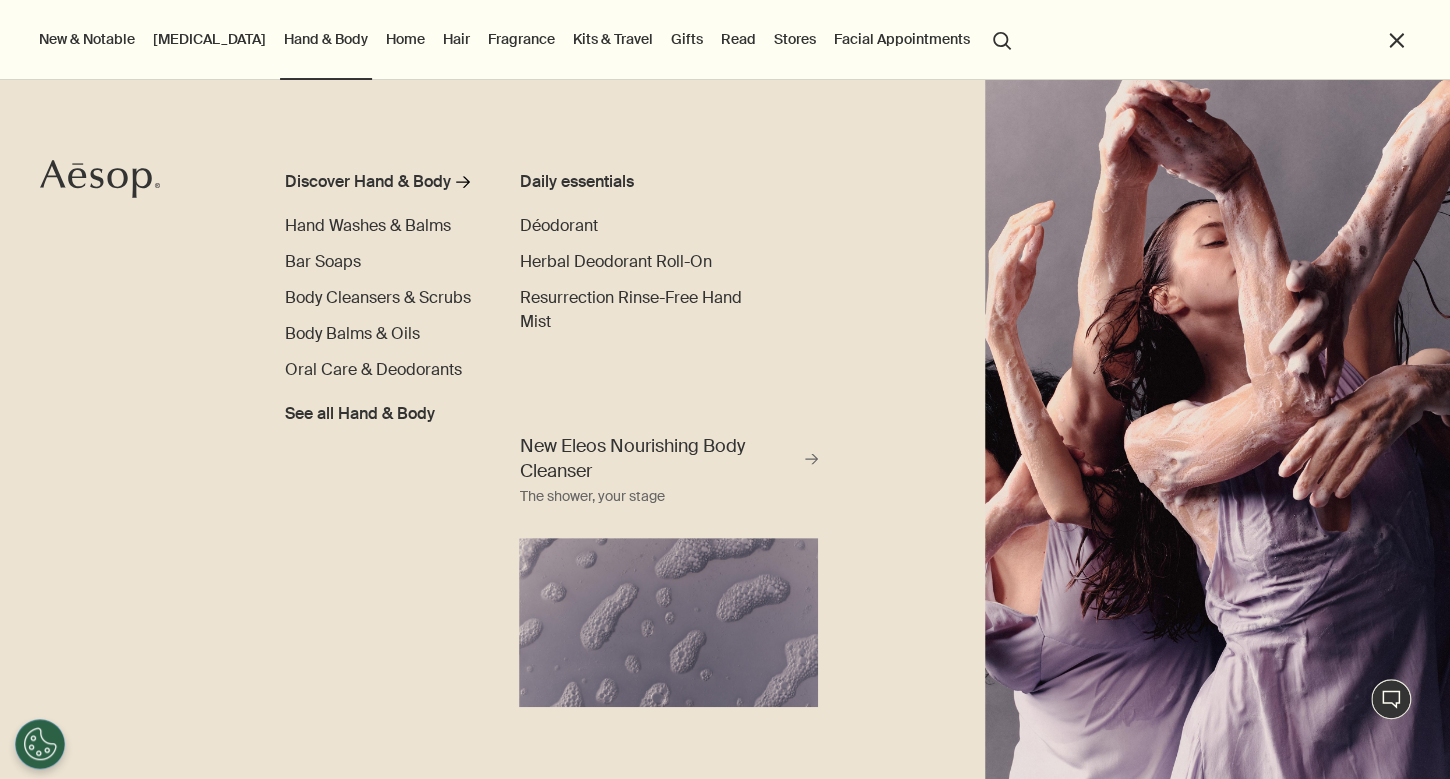 click on "[MEDICAL_DATA]" at bounding box center (209, 39) 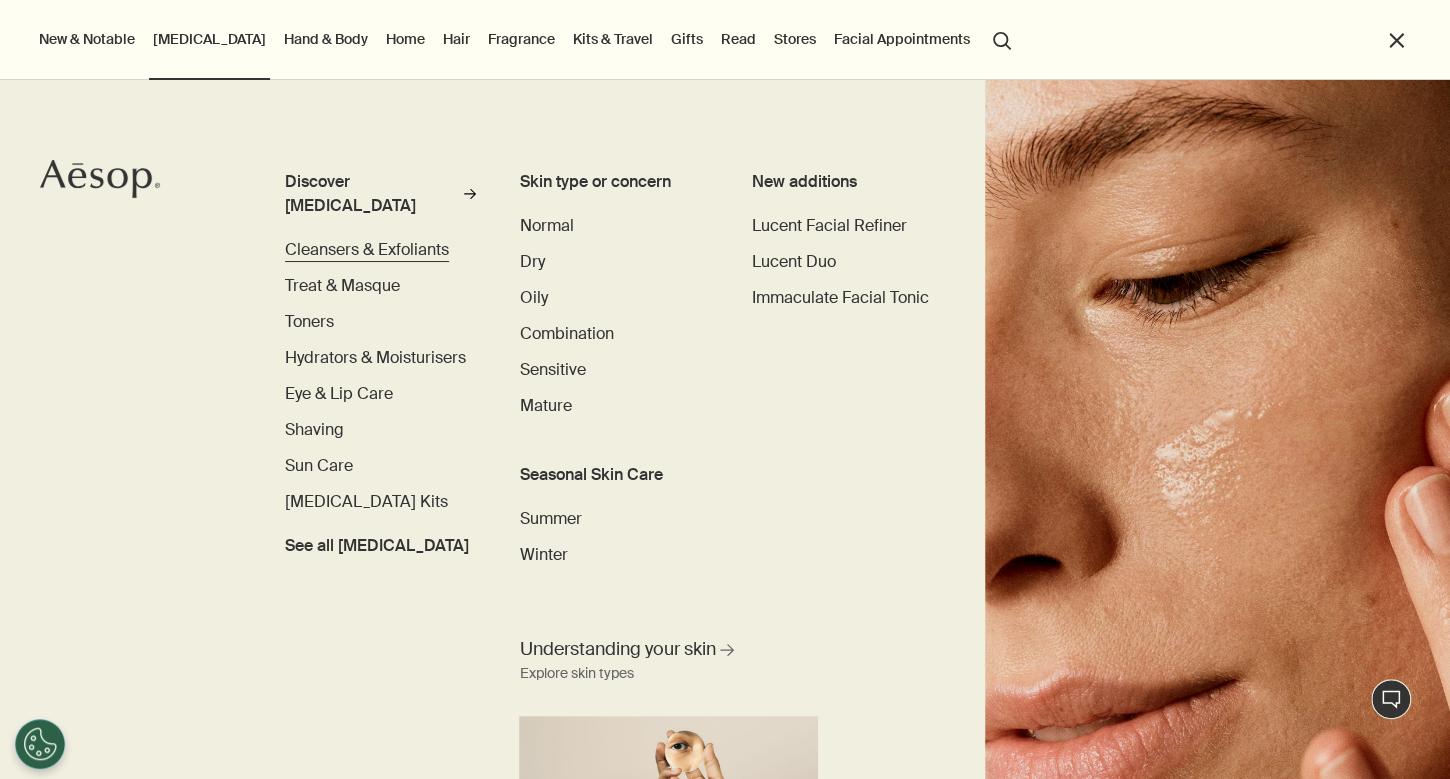 click on "Cleansers & Exfoliants" at bounding box center (367, 249) 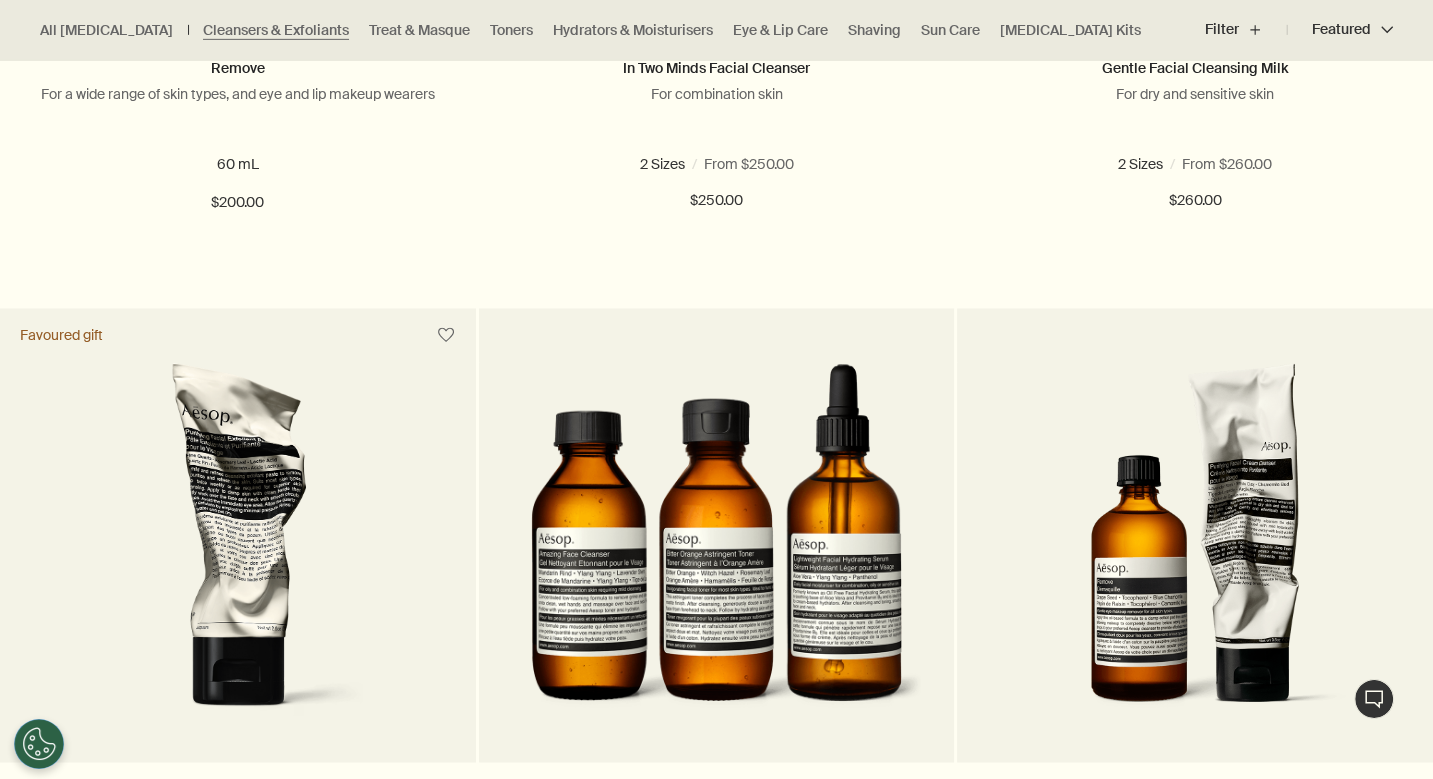 scroll, scrollTop: 2534, scrollLeft: 0, axis: vertical 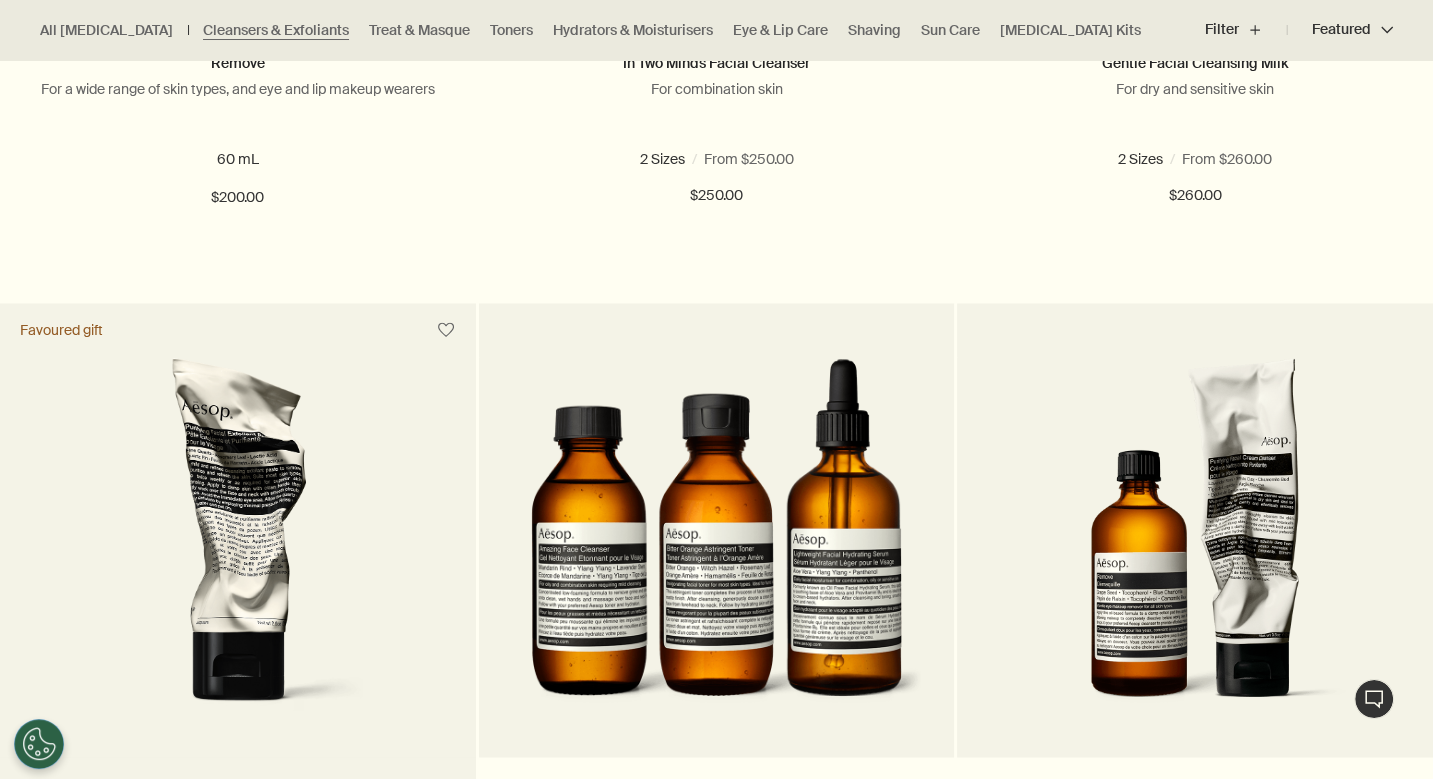 click at bounding box center [237, 542] 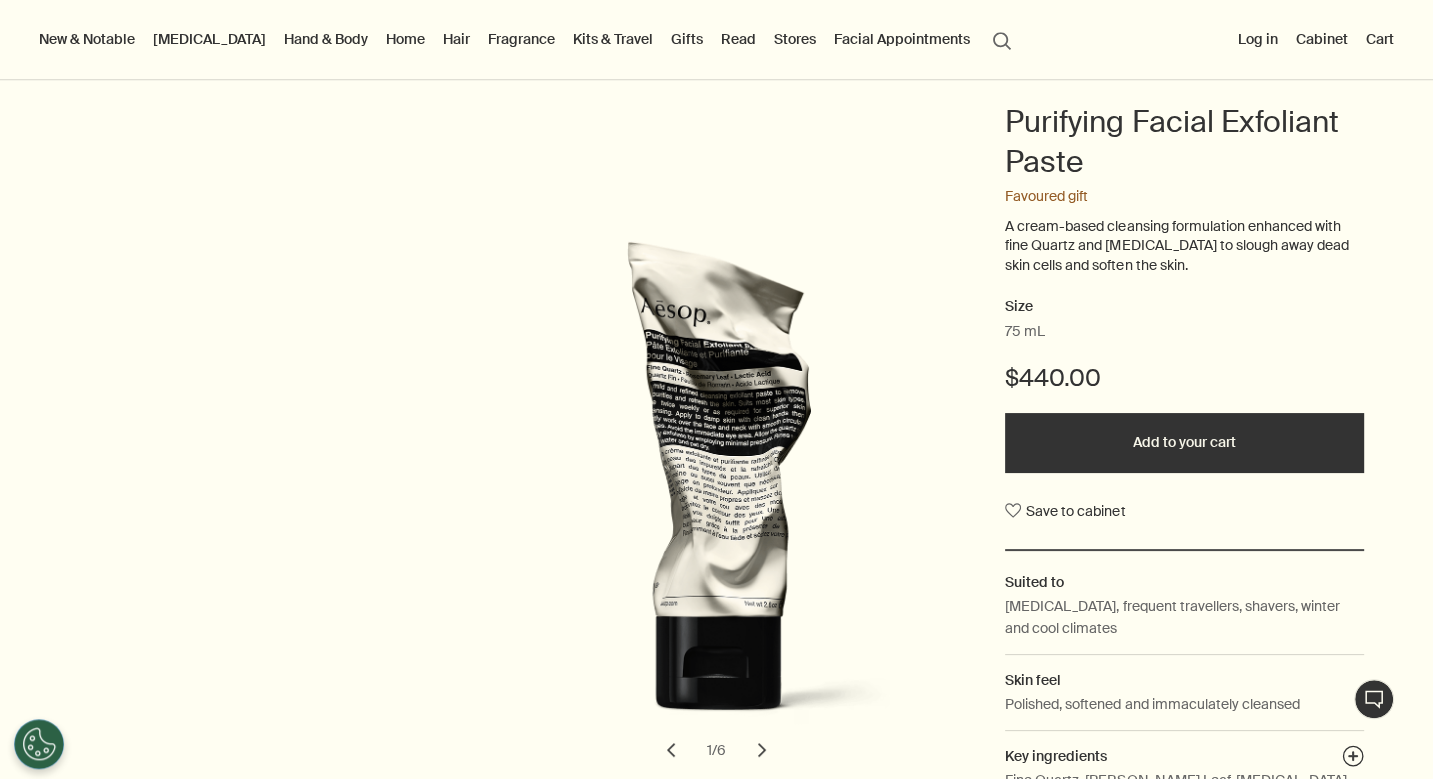 scroll, scrollTop: 316, scrollLeft: 0, axis: vertical 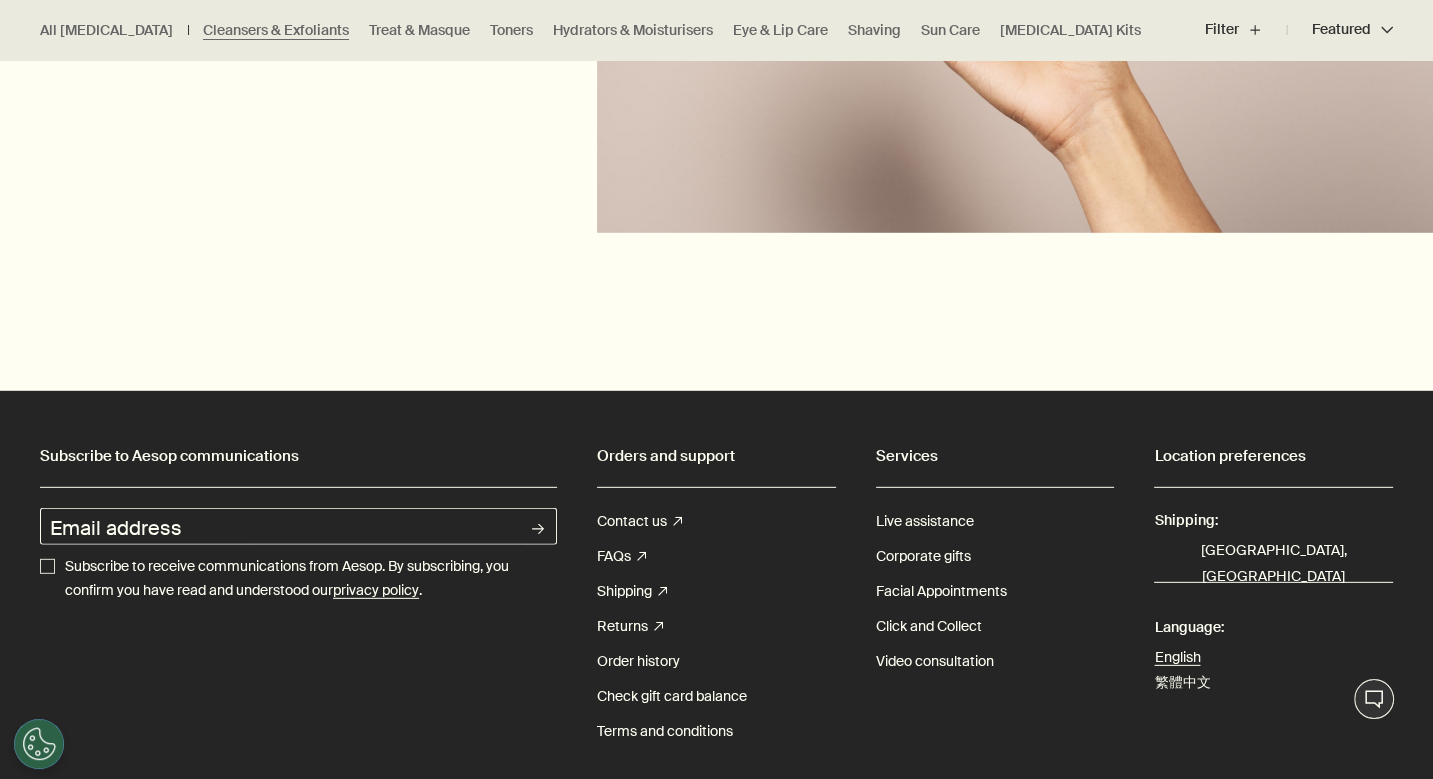 click on "All [MEDICAL_DATA] Cleansers & Exfoliants Treat & Masque Toners Hydrators & Moisturisers Eye & Lip Care Shaving Sun Care [MEDICAL_DATA] Kits" at bounding box center (592, 30) 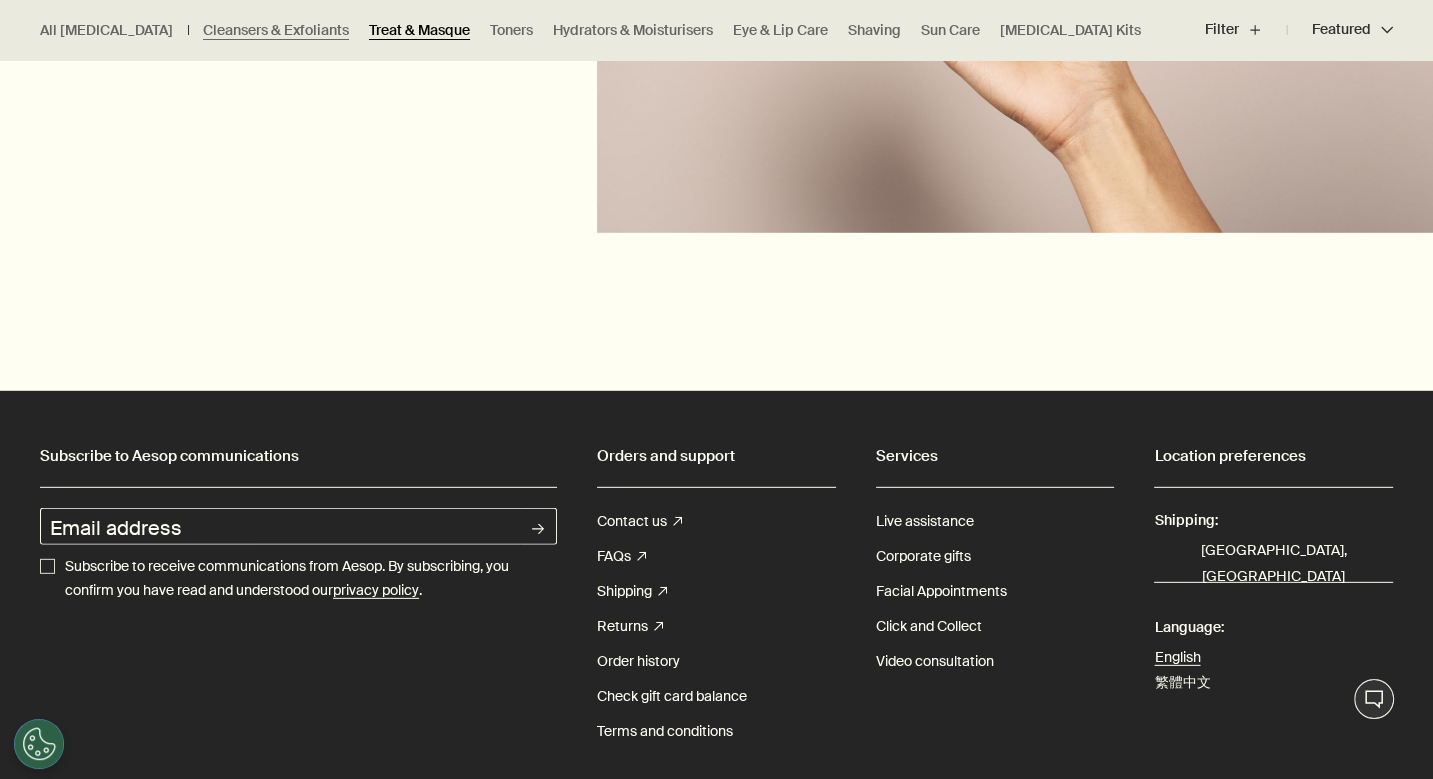 click on "Treat & Masque" at bounding box center [419, 30] 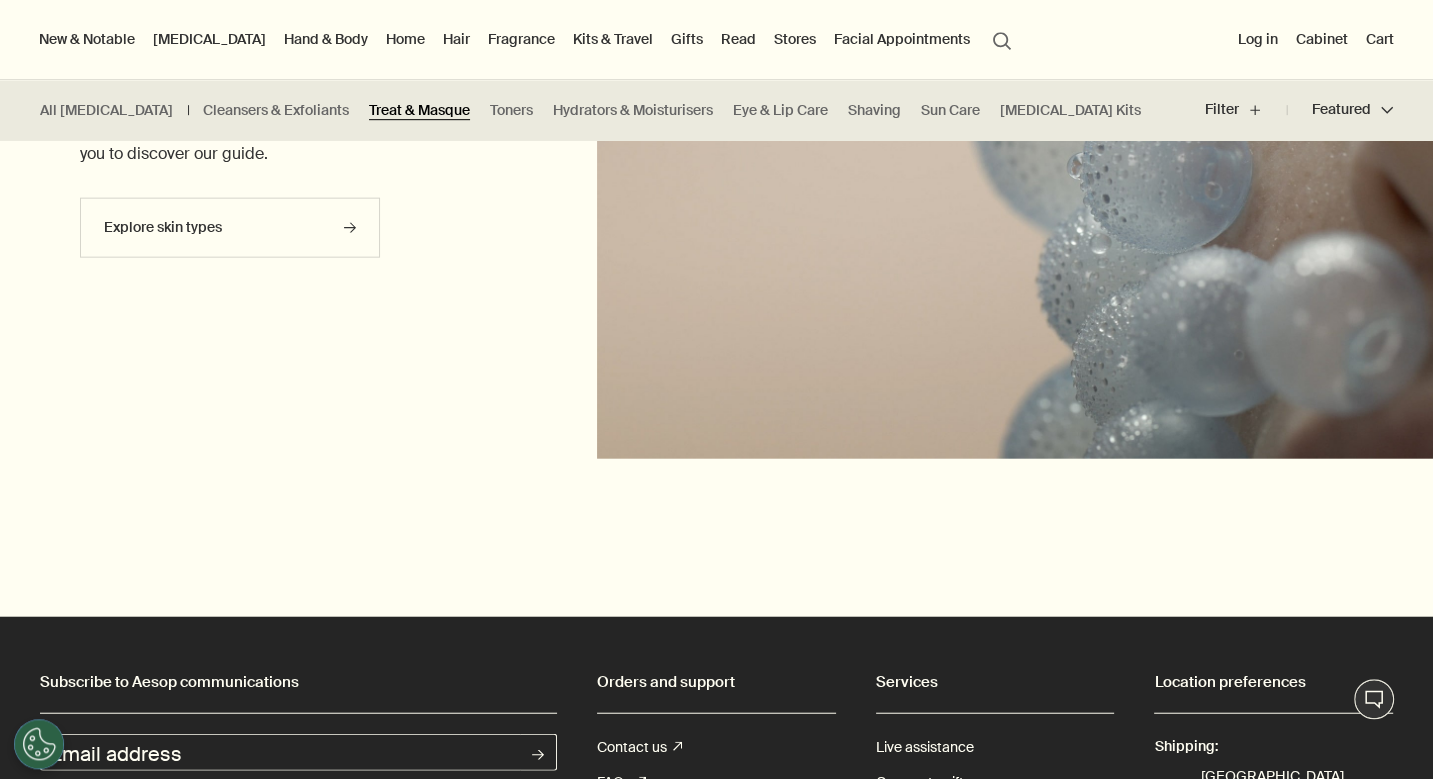 scroll, scrollTop: 3511, scrollLeft: 0, axis: vertical 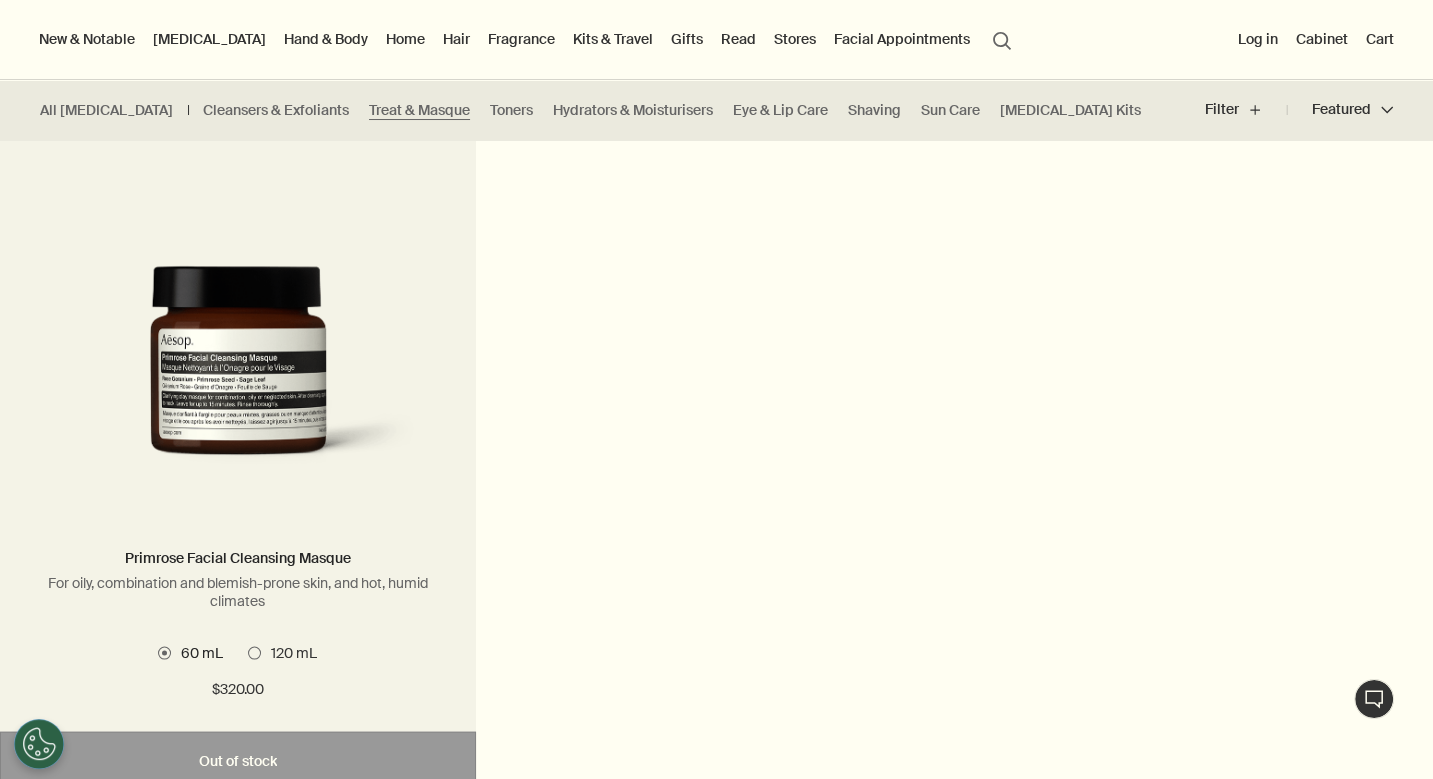 click at bounding box center (238, 375) 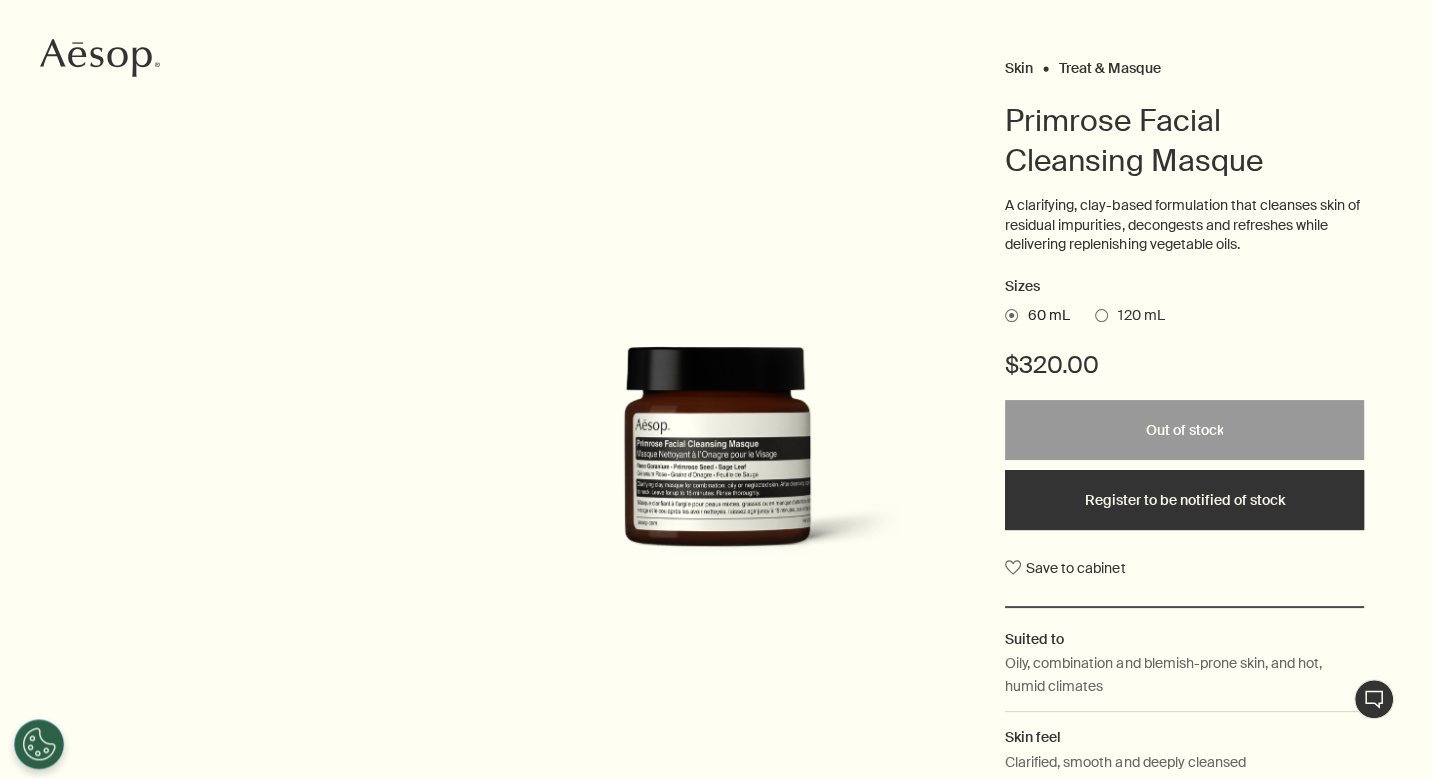 scroll, scrollTop: 316, scrollLeft: 0, axis: vertical 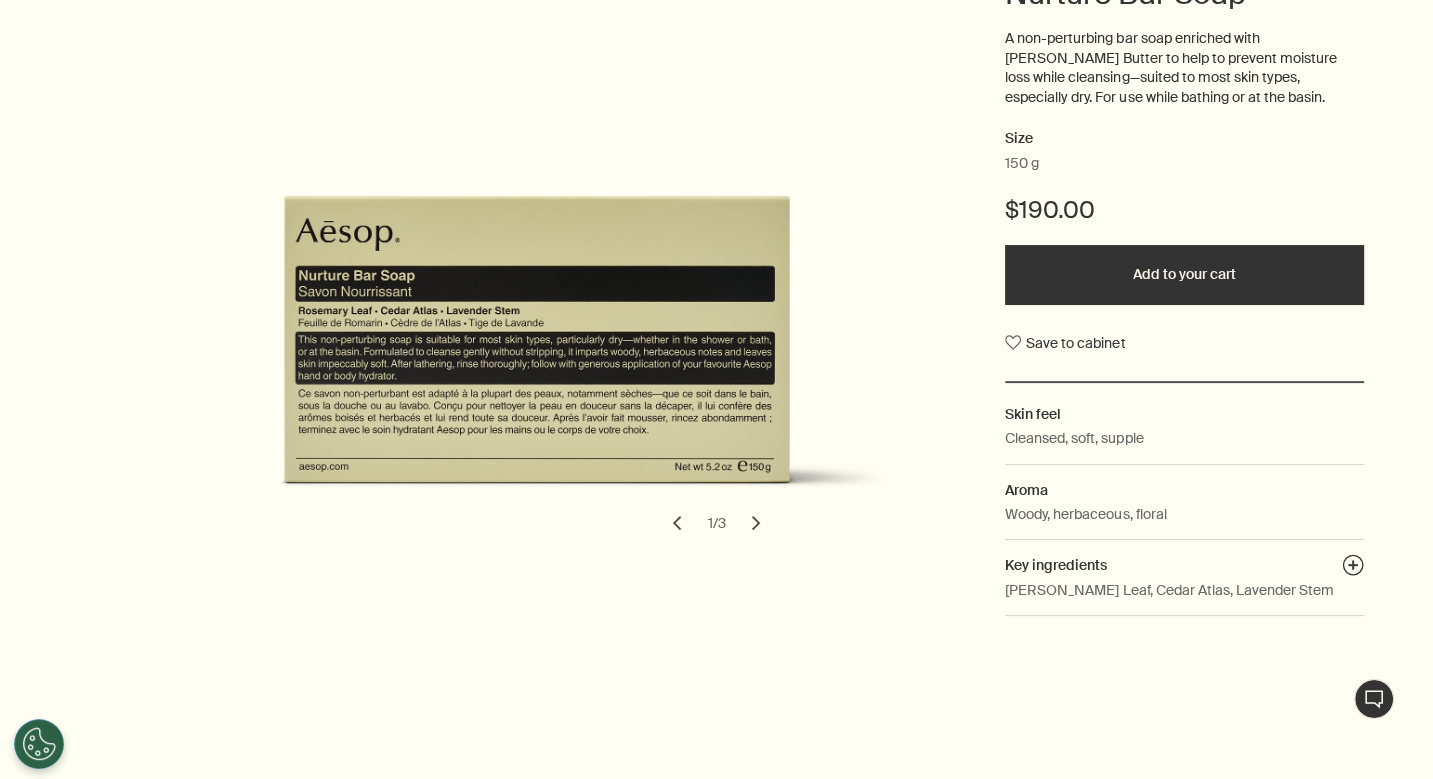click on "chevron" at bounding box center (756, 523) 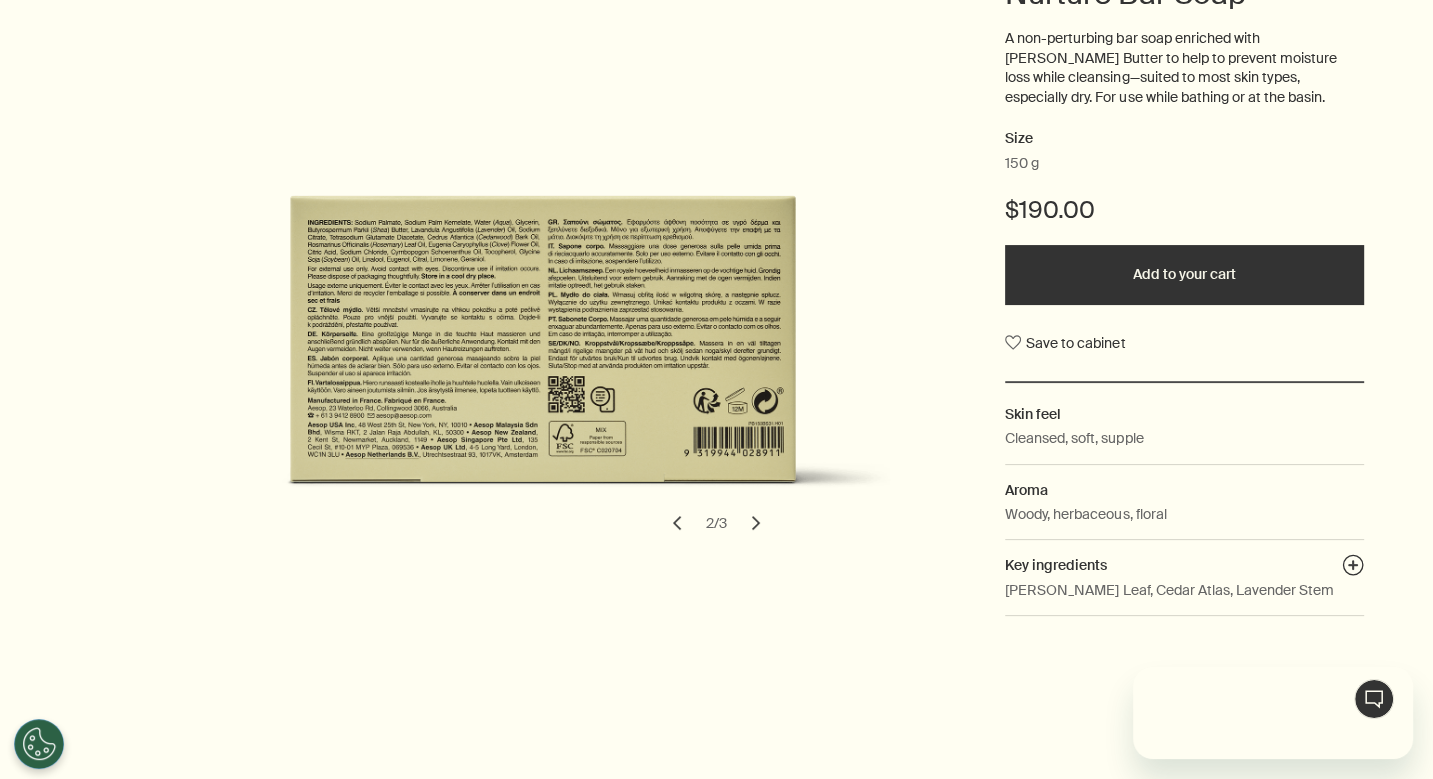 scroll, scrollTop: 0, scrollLeft: 0, axis: both 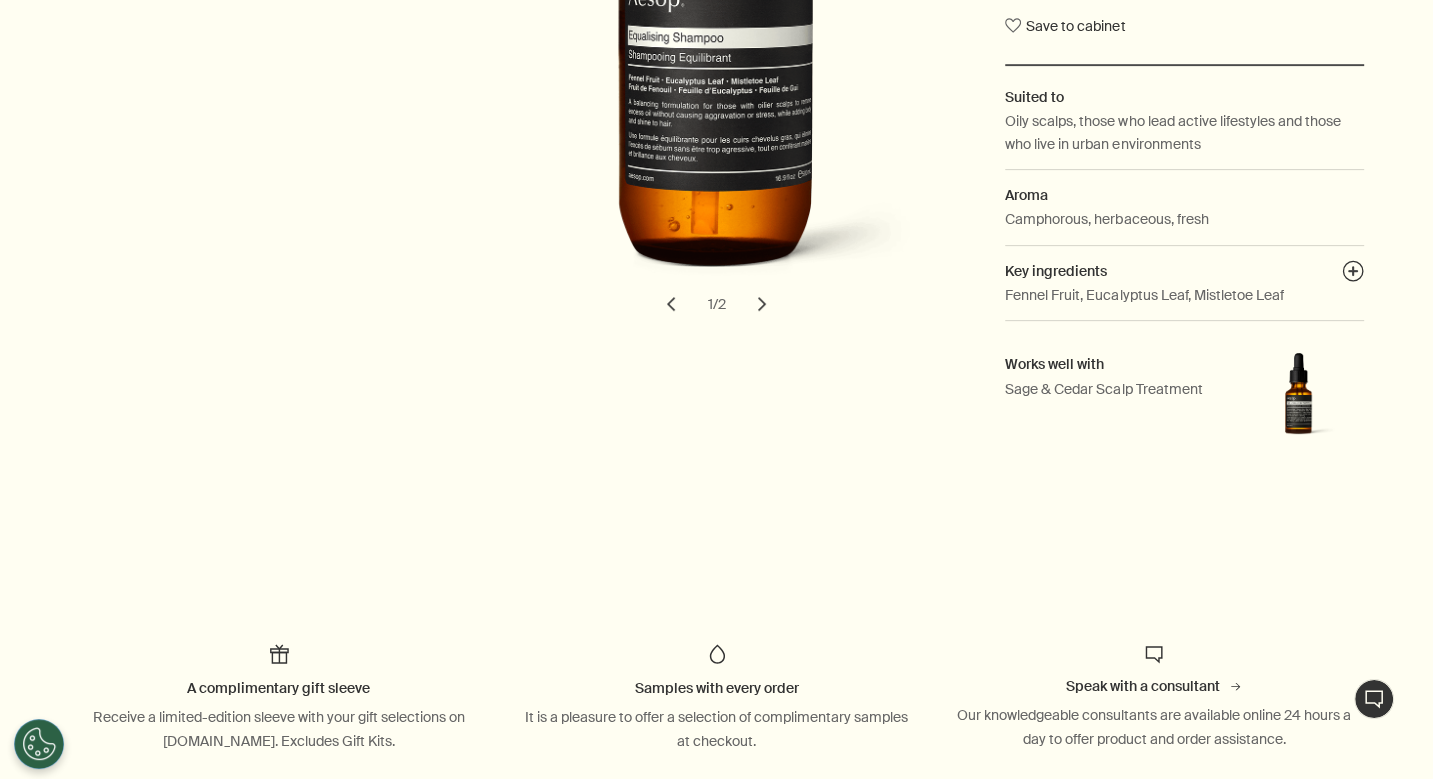 click on "chevron" at bounding box center [762, 304] 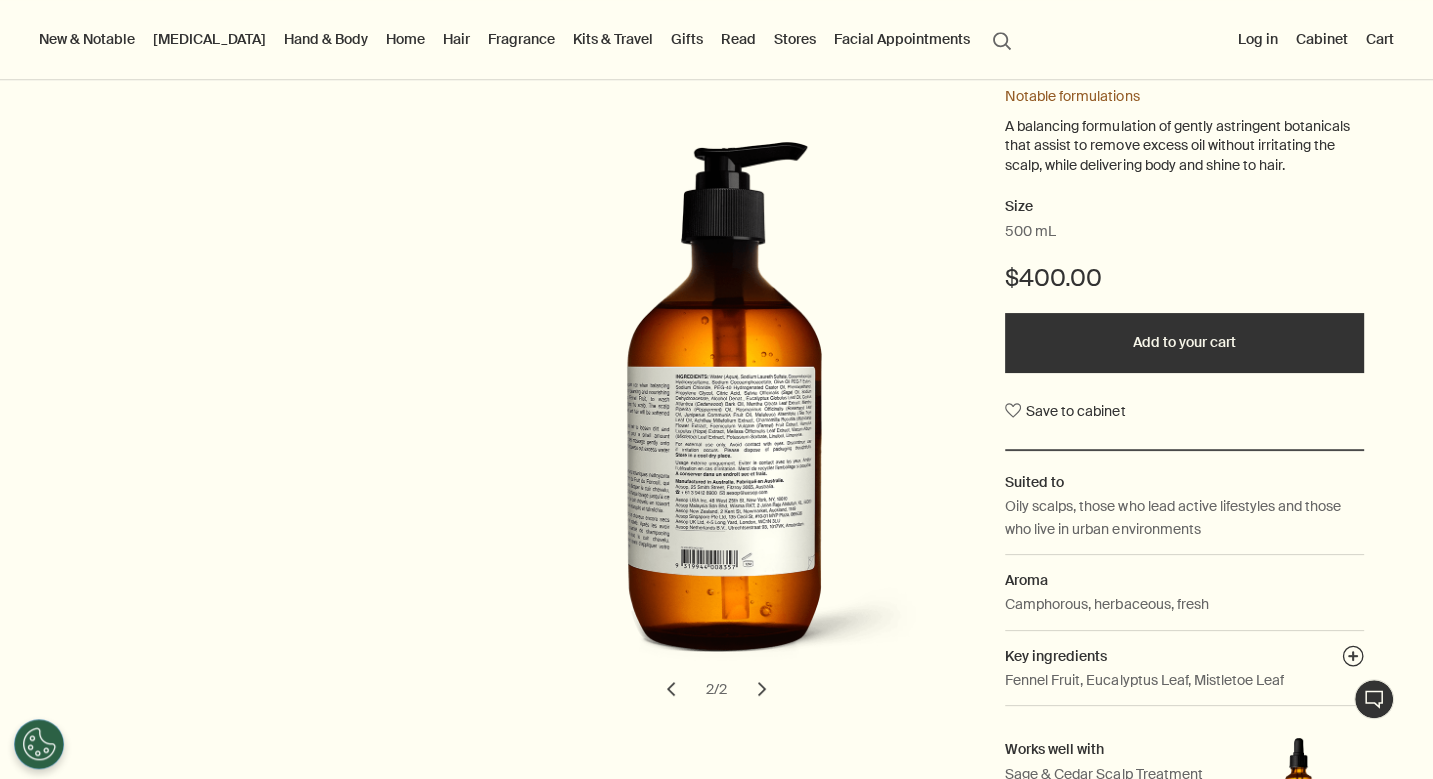 scroll, scrollTop: 248, scrollLeft: 0, axis: vertical 